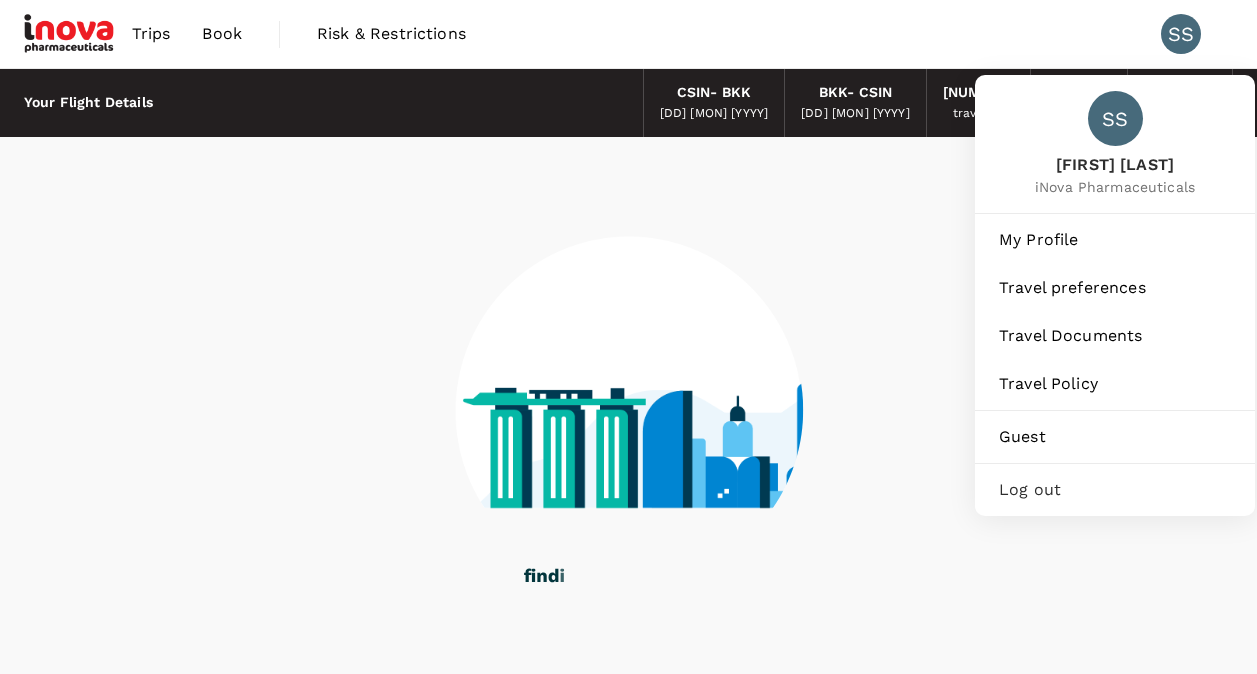scroll, scrollTop: 0, scrollLeft: 0, axis: both 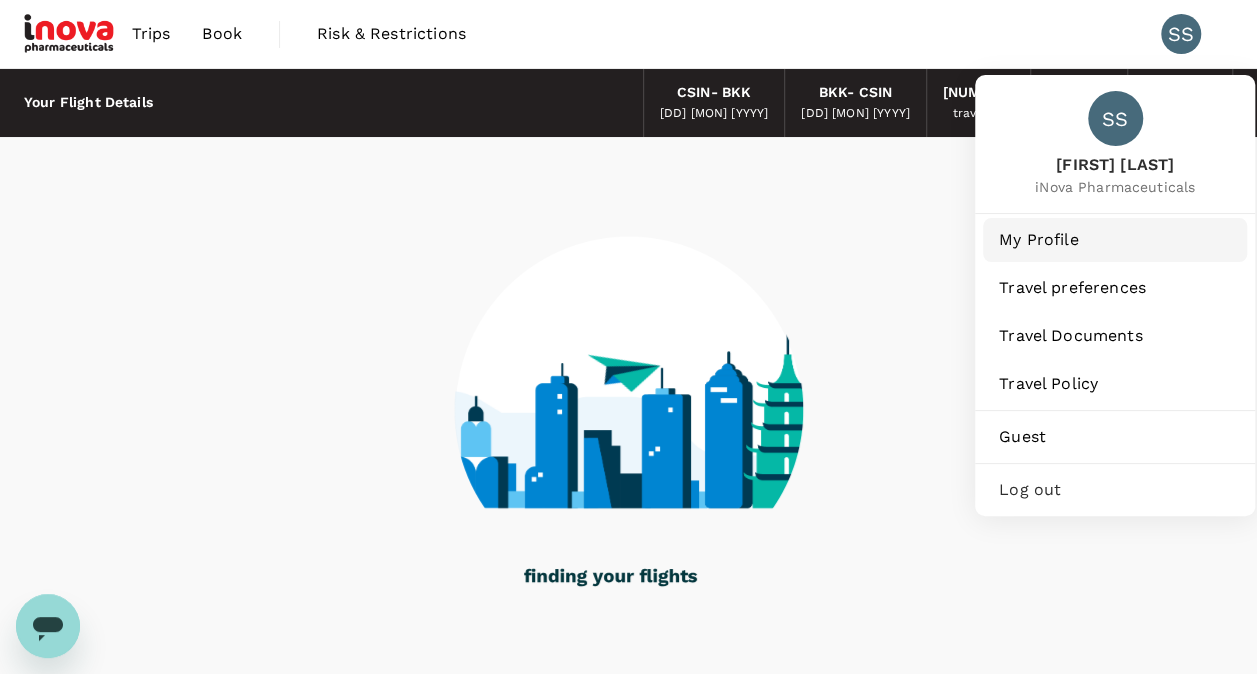click on "My Profile" at bounding box center [1115, 240] 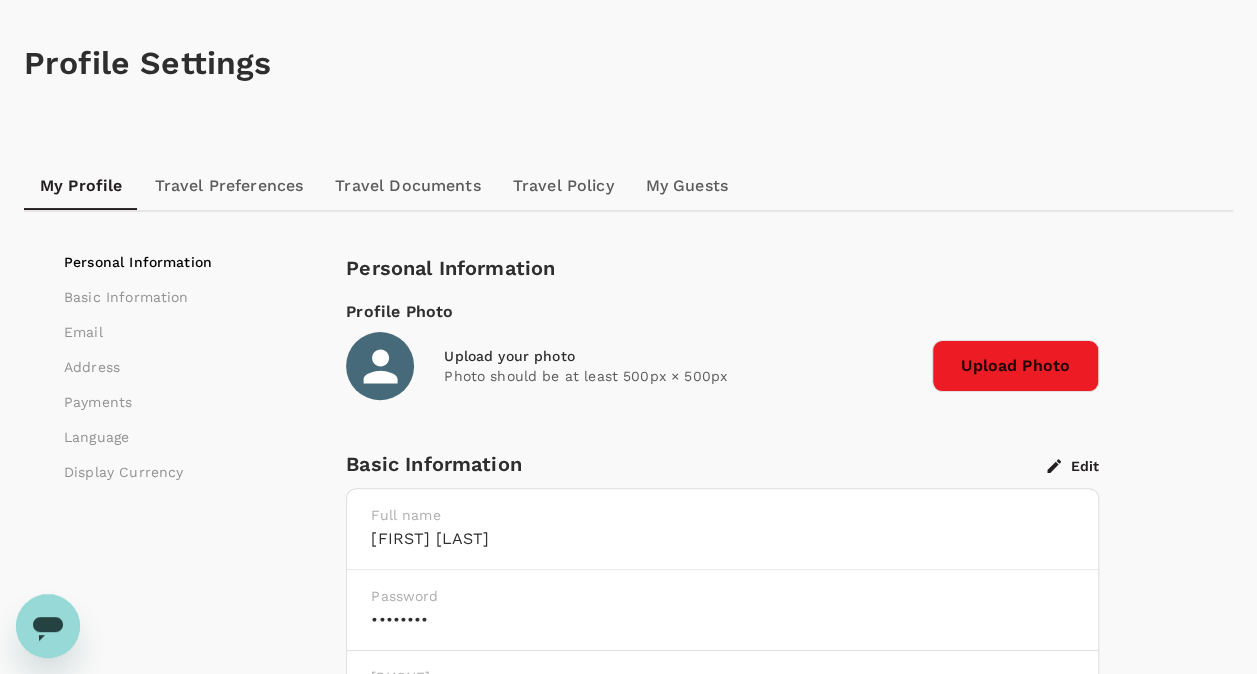 scroll, scrollTop: 100, scrollLeft: 0, axis: vertical 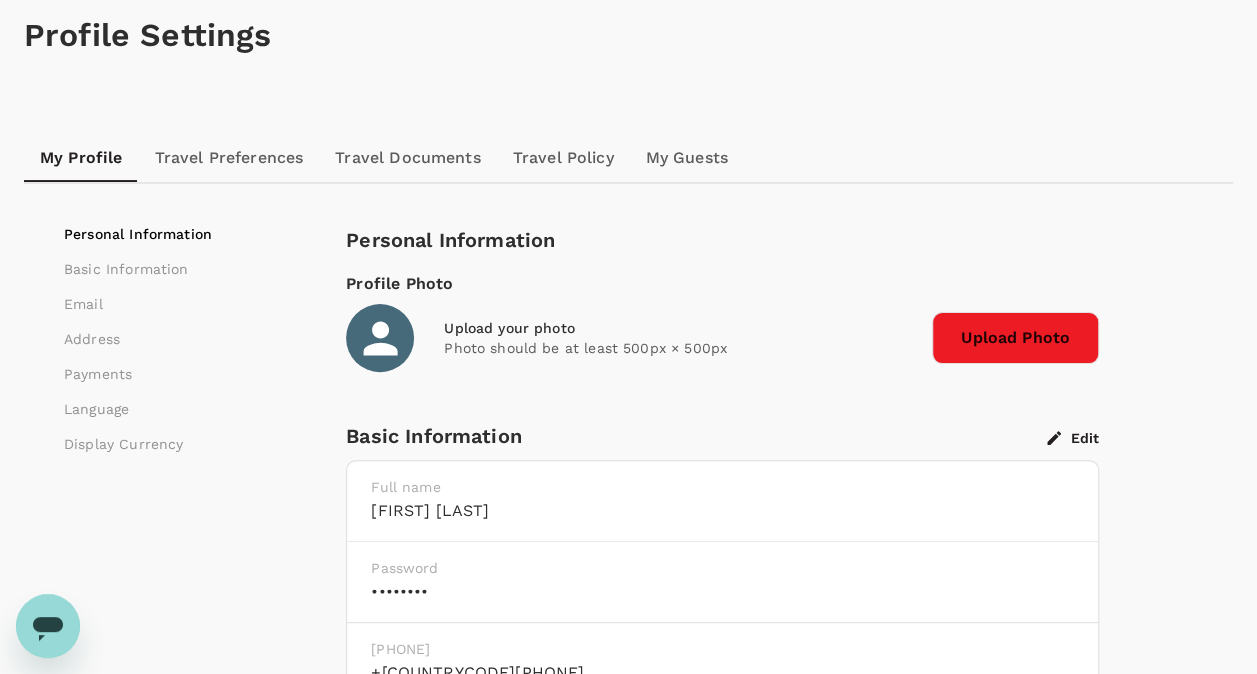 click on "Travel Preferences" at bounding box center (229, 158) 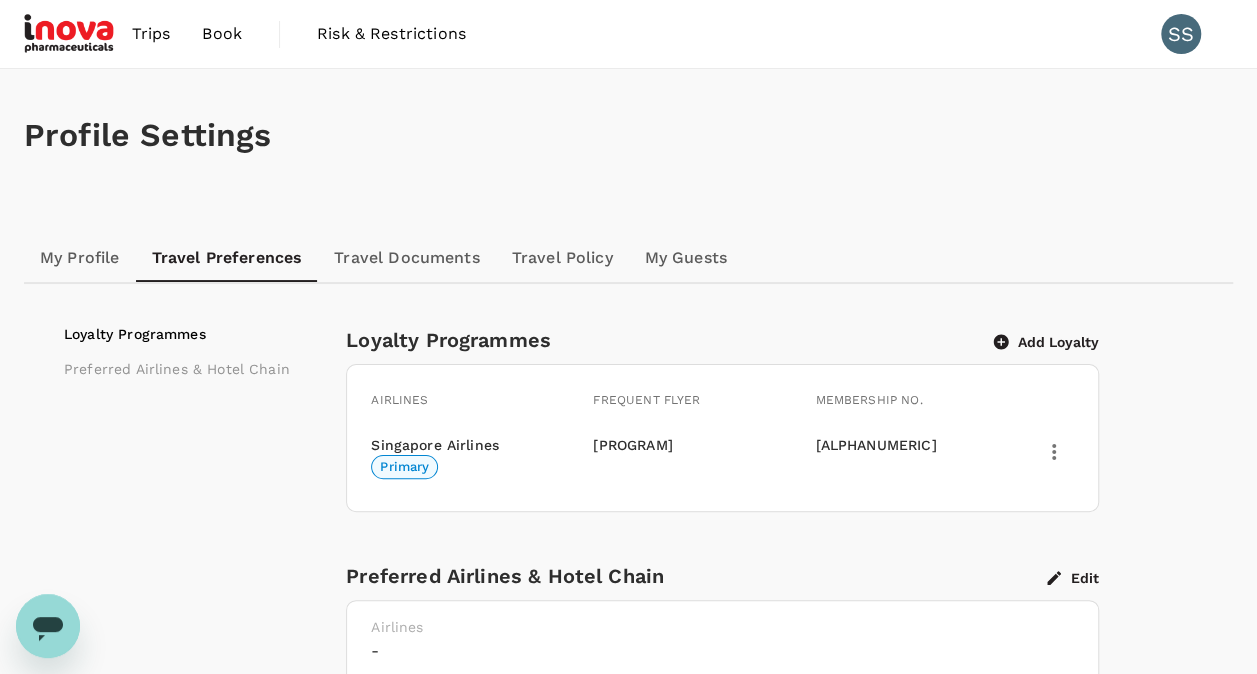 click on "Travel Documents" at bounding box center (406, 258) 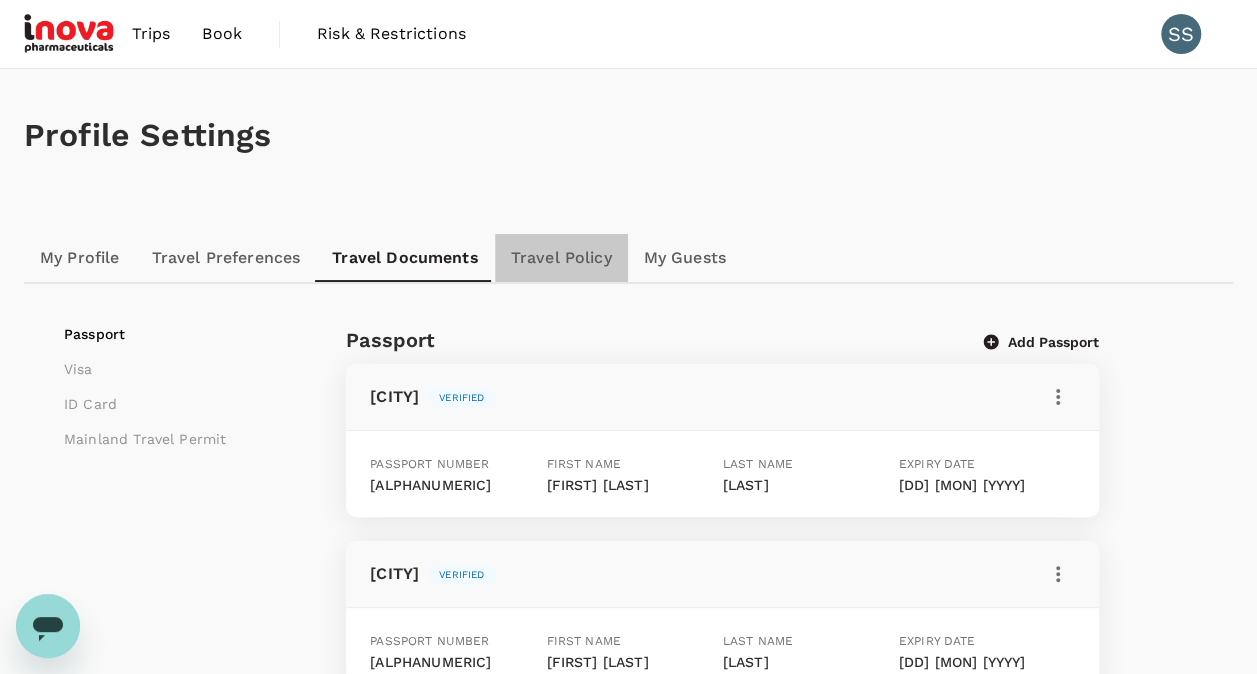 click on "Travel Policy" at bounding box center [561, 258] 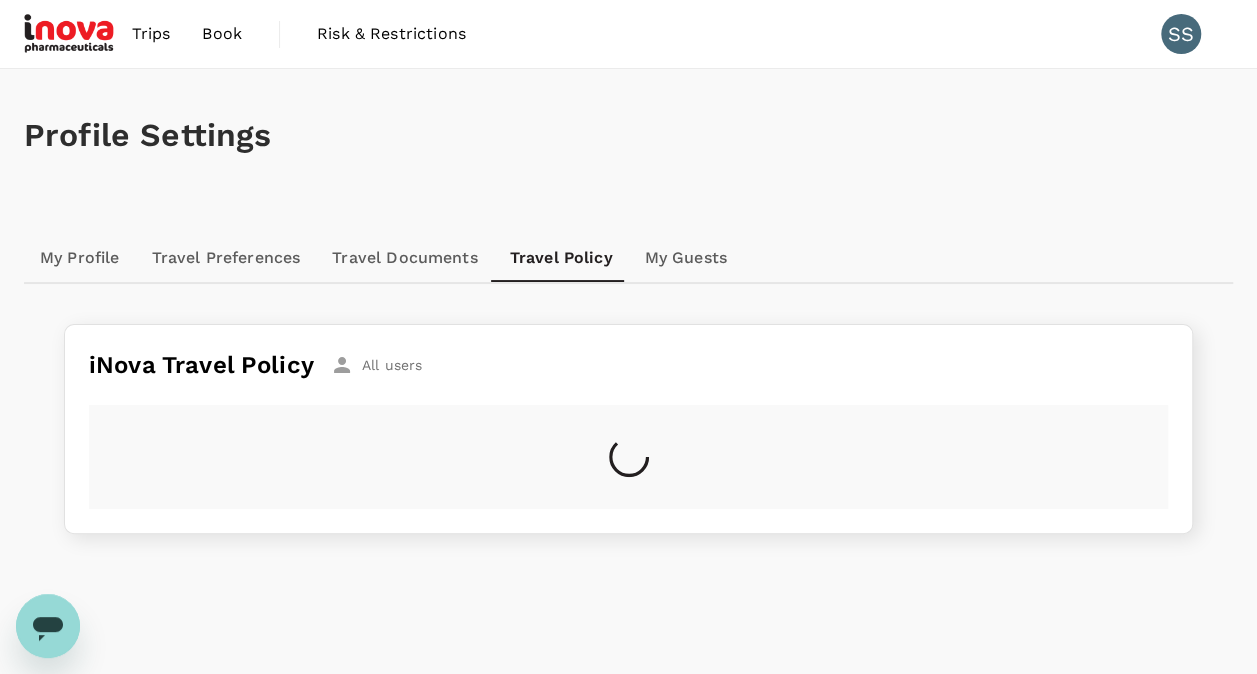 click on "My Guests" at bounding box center (686, 258) 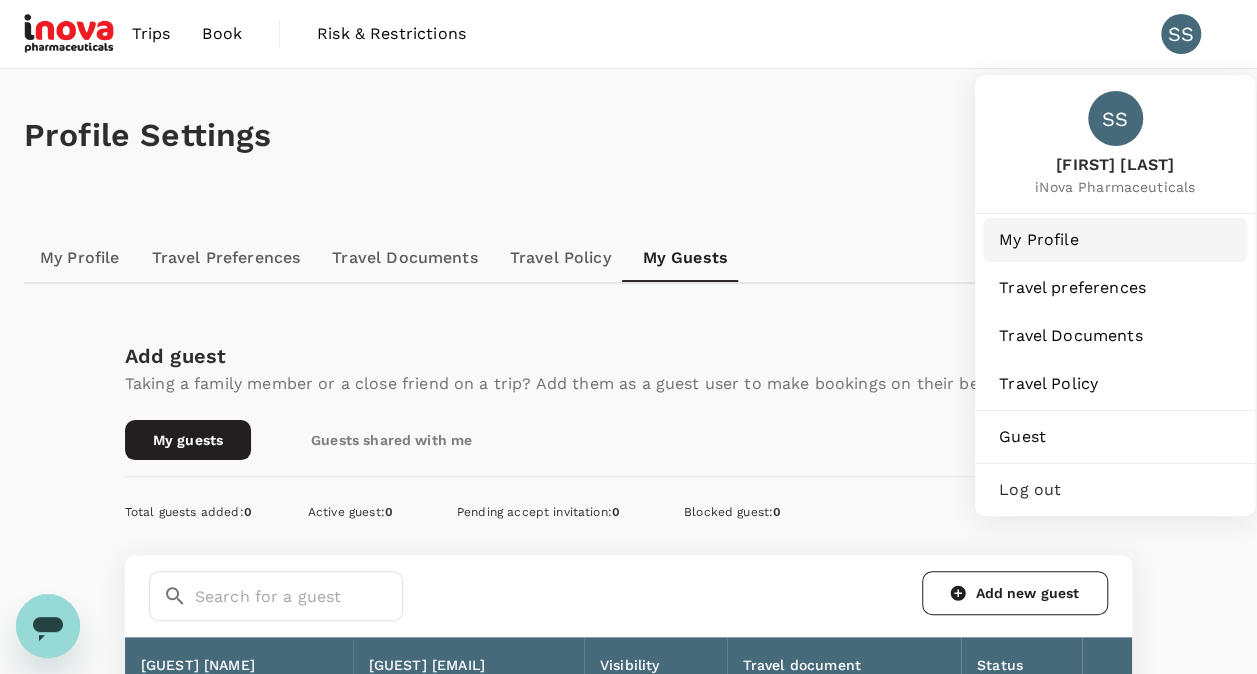 click on "My Profile" at bounding box center (1115, 240) 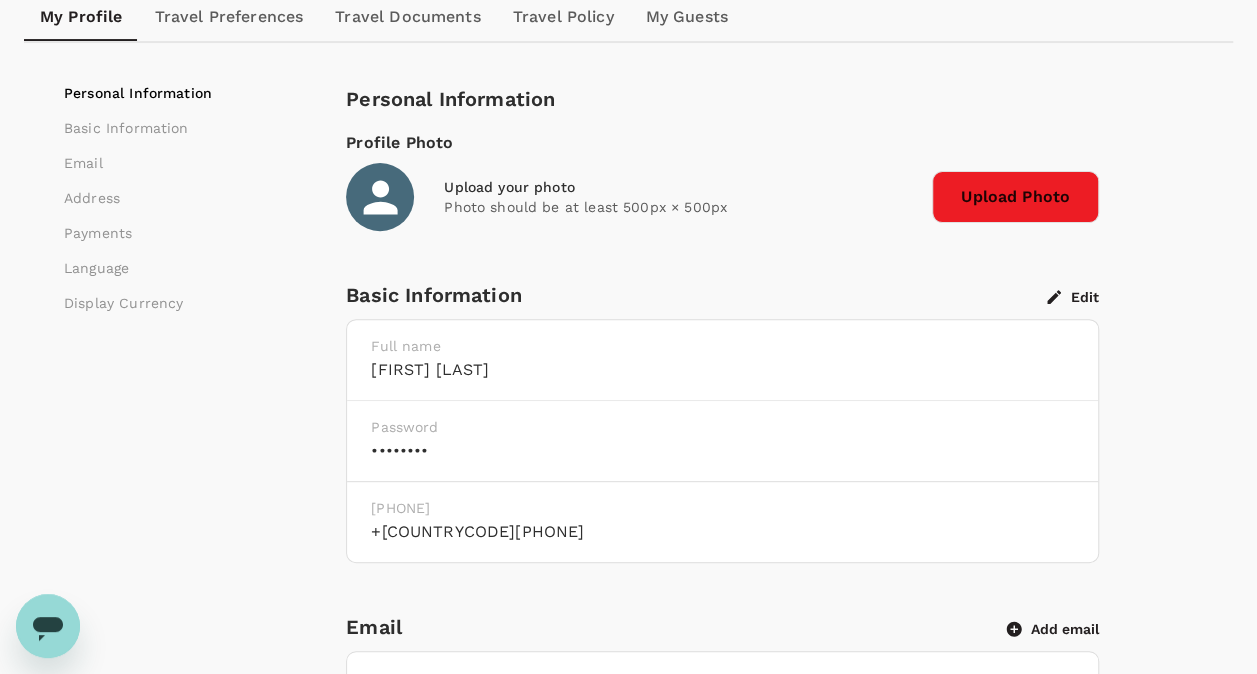 scroll, scrollTop: 0, scrollLeft: 0, axis: both 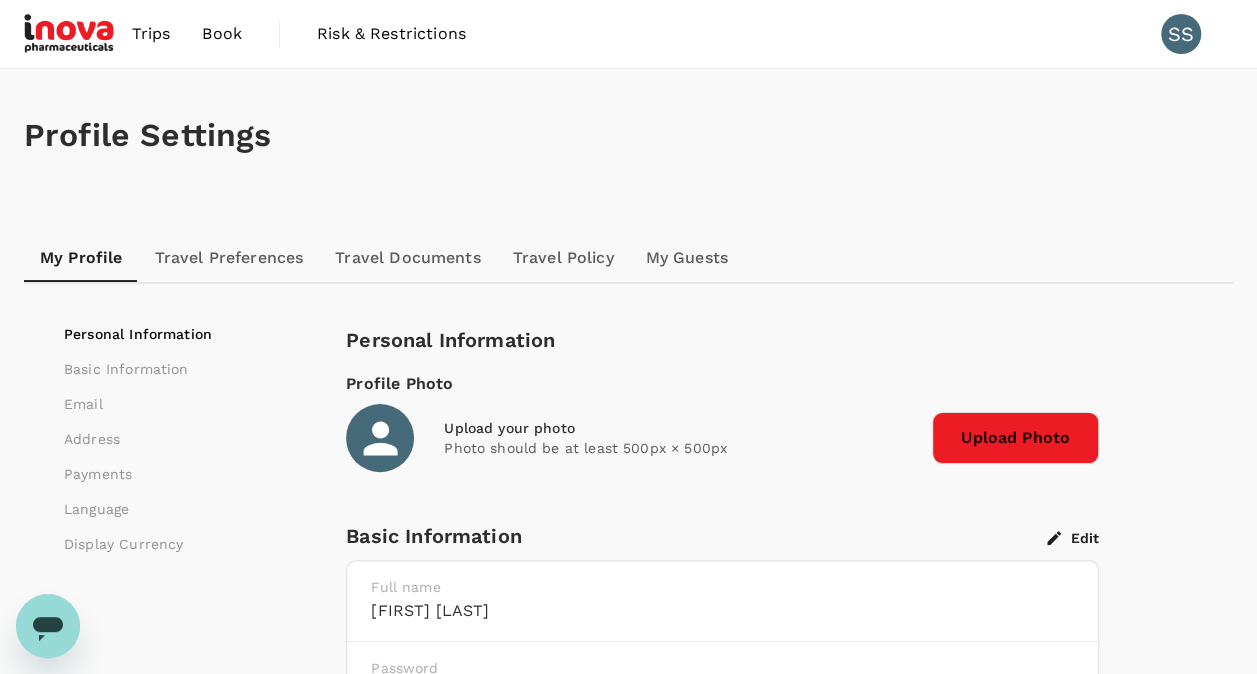 click on "Book" at bounding box center (222, 34) 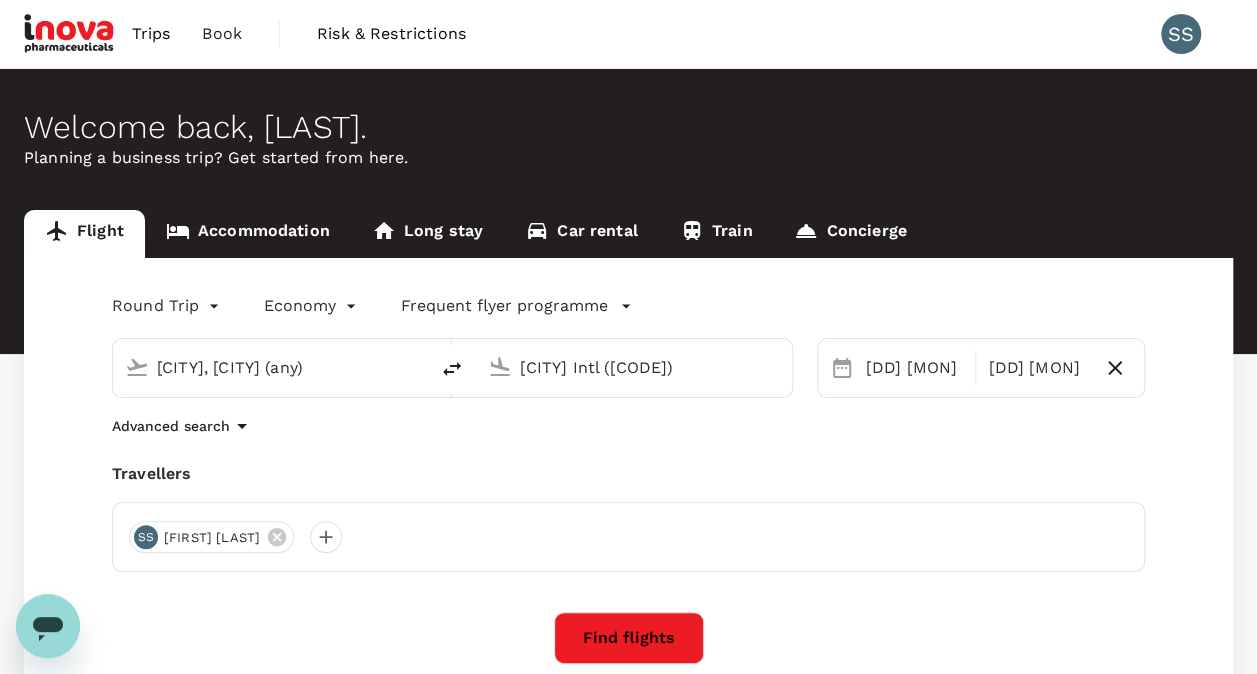 click on "Risk & Restrictions" at bounding box center (391, 34) 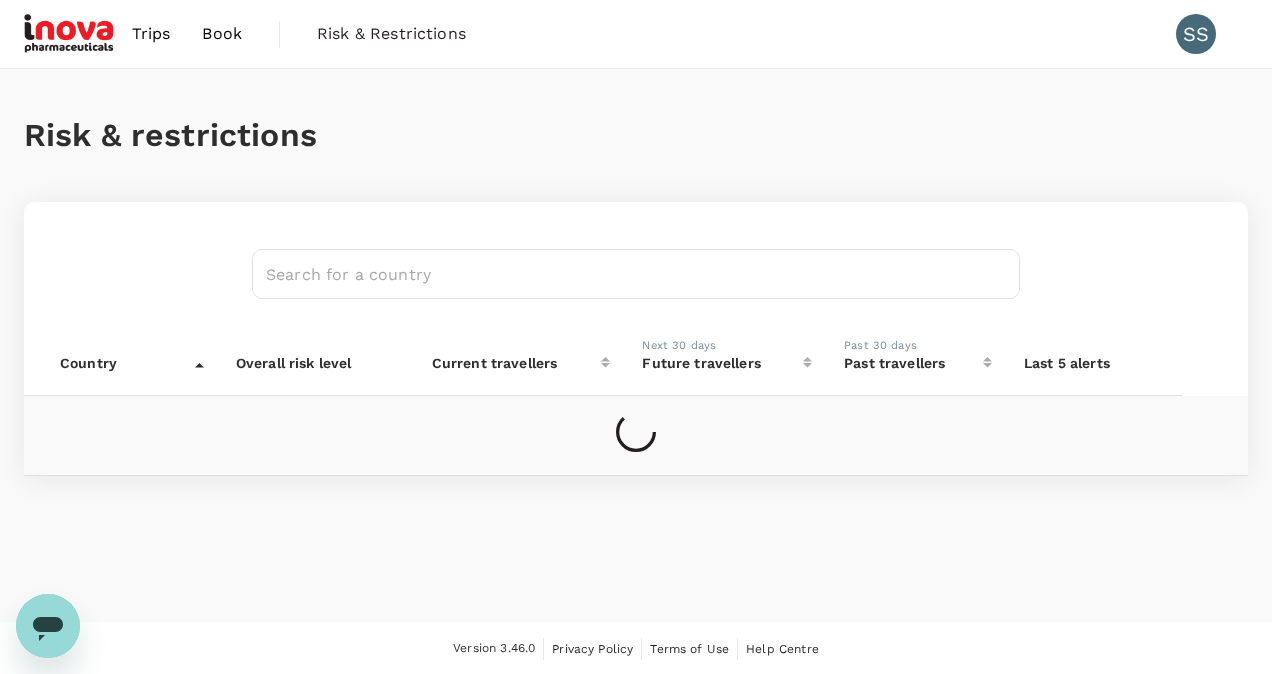 click at bounding box center [70, 34] 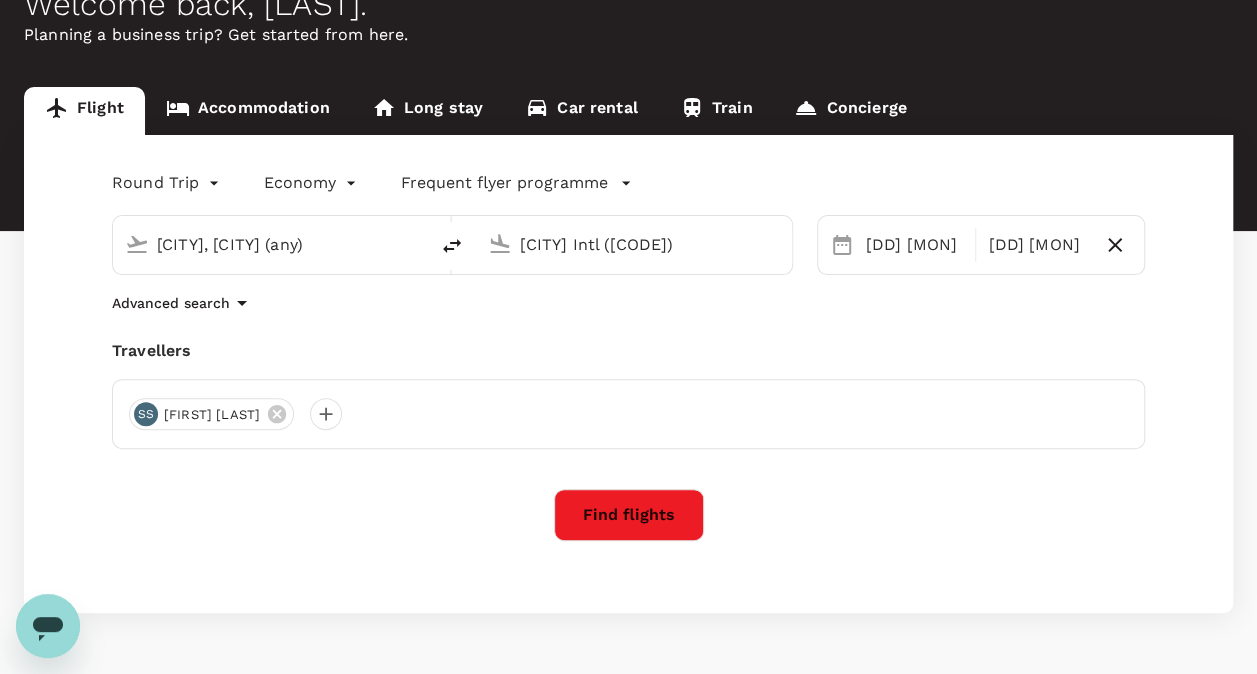 scroll, scrollTop: 0, scrollLeft: 0, axis: both 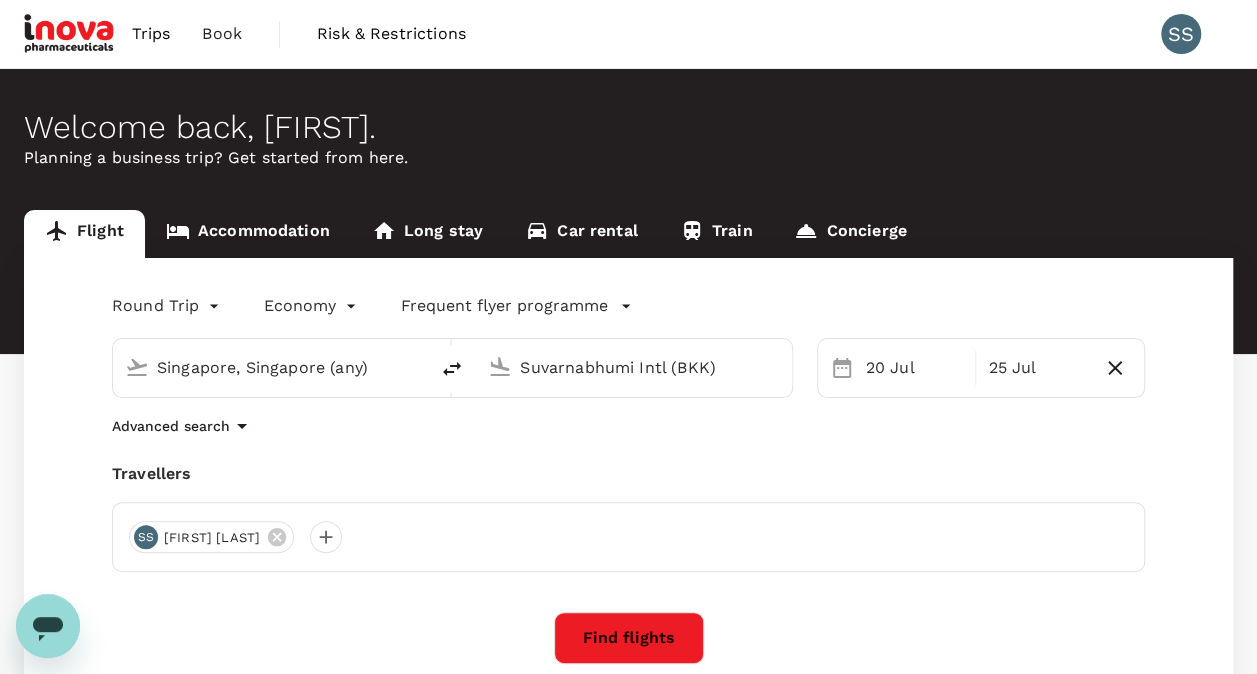 click on "Trips" at bounding box center [151, 34] 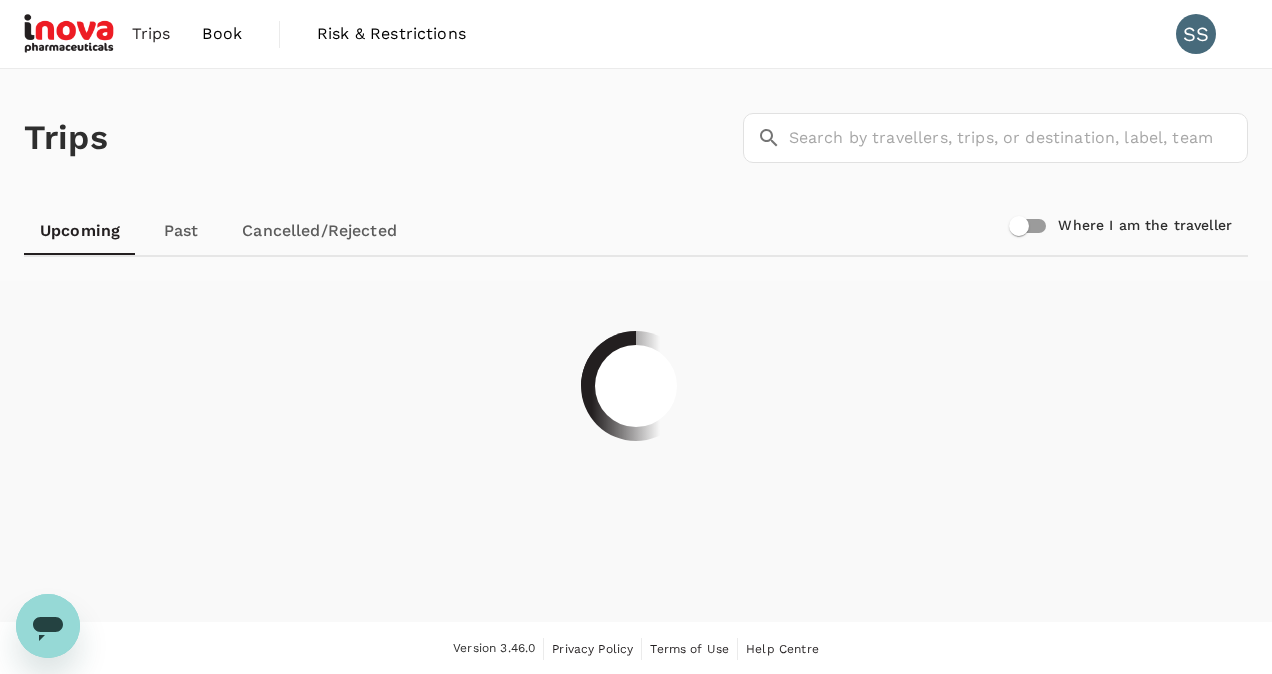 click on "Book" at bounding box center (222, 34) 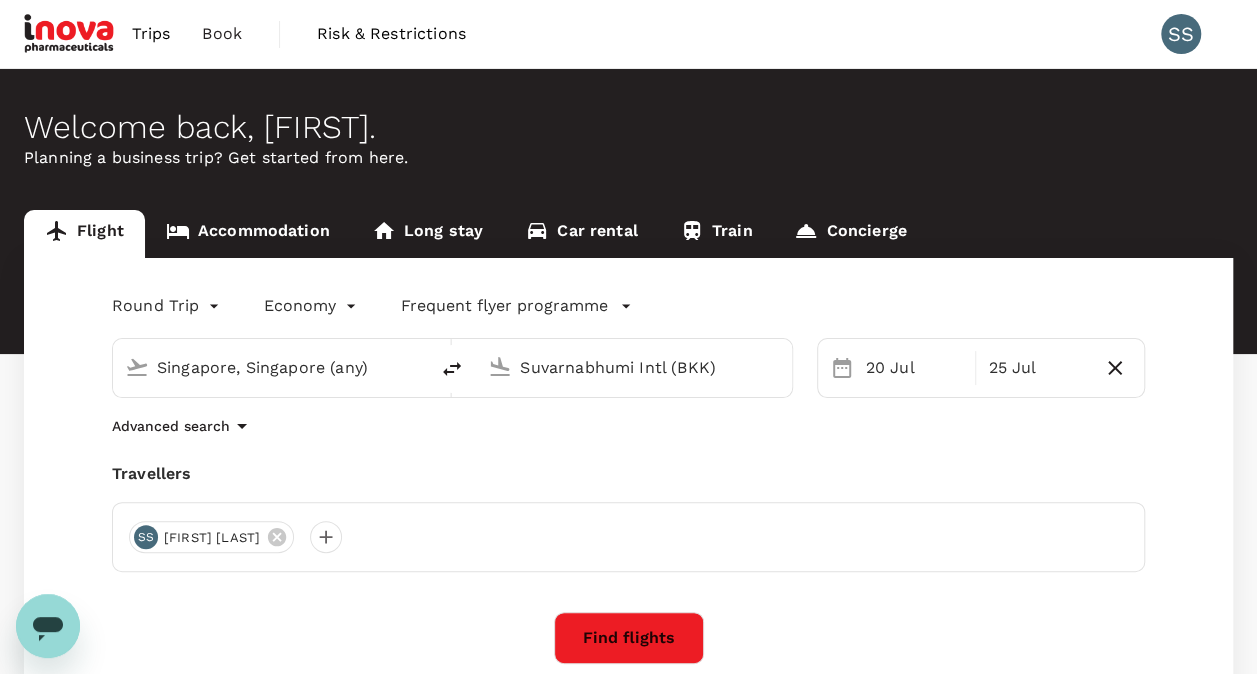 click on "Find flights" at bounding box center [629, 638] 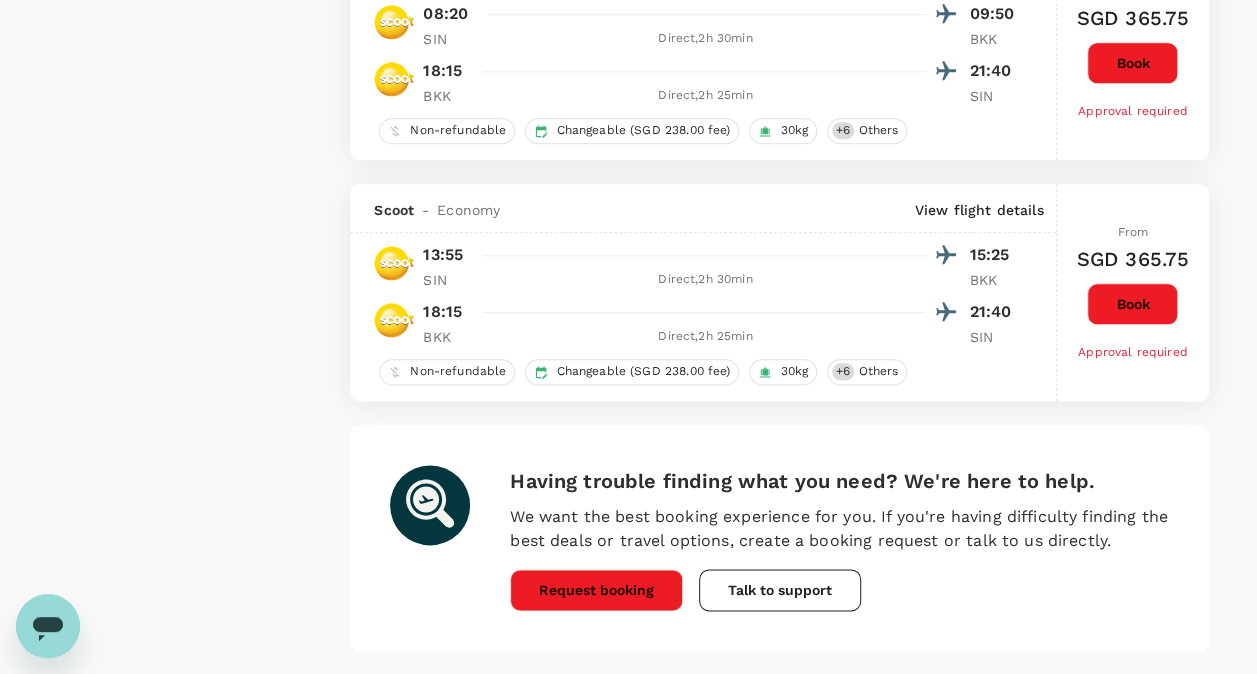 scroll, scrollTop: 4898, scrollLeft: 0, axis: vertical 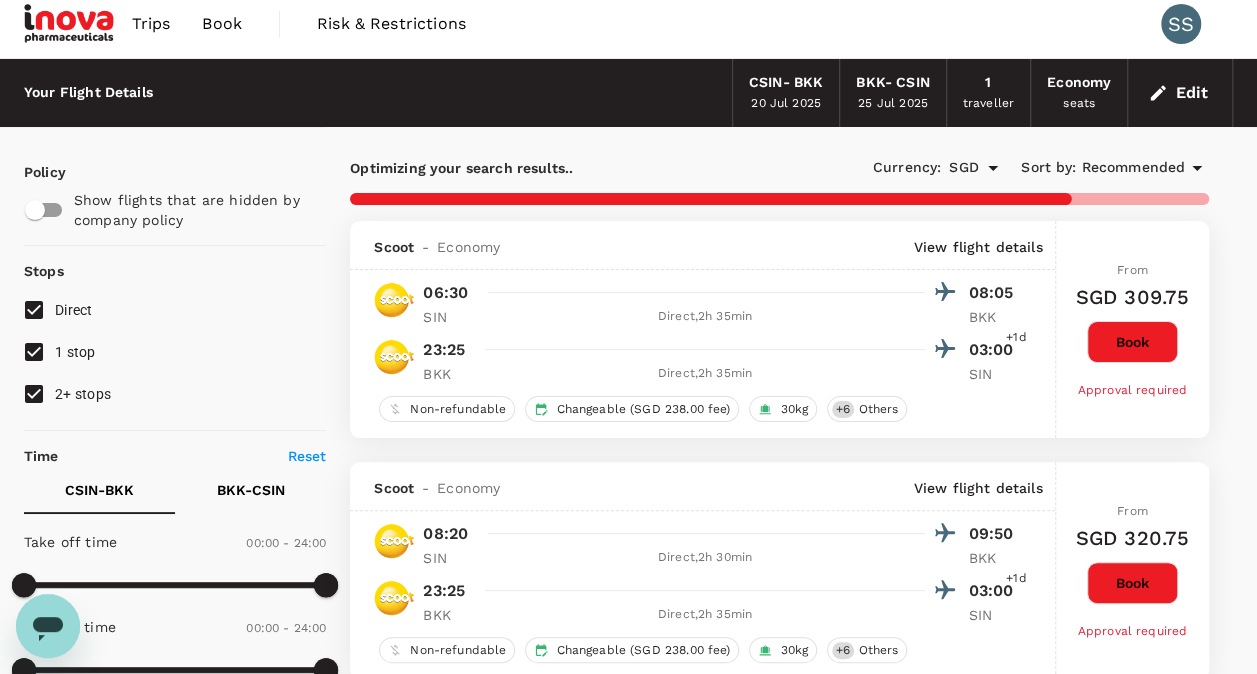 click on "Book" at bounding box center [1132, 342] 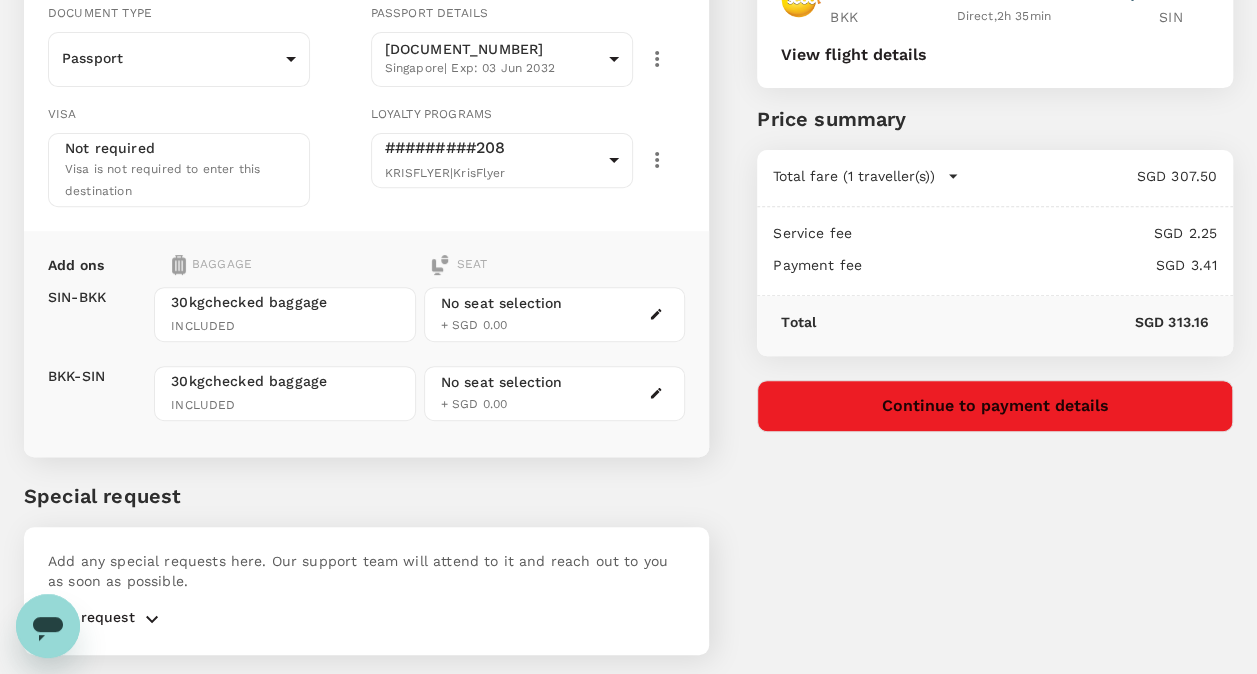 scroll, scrollTop: 0, scrollLeft: 0, axis: both 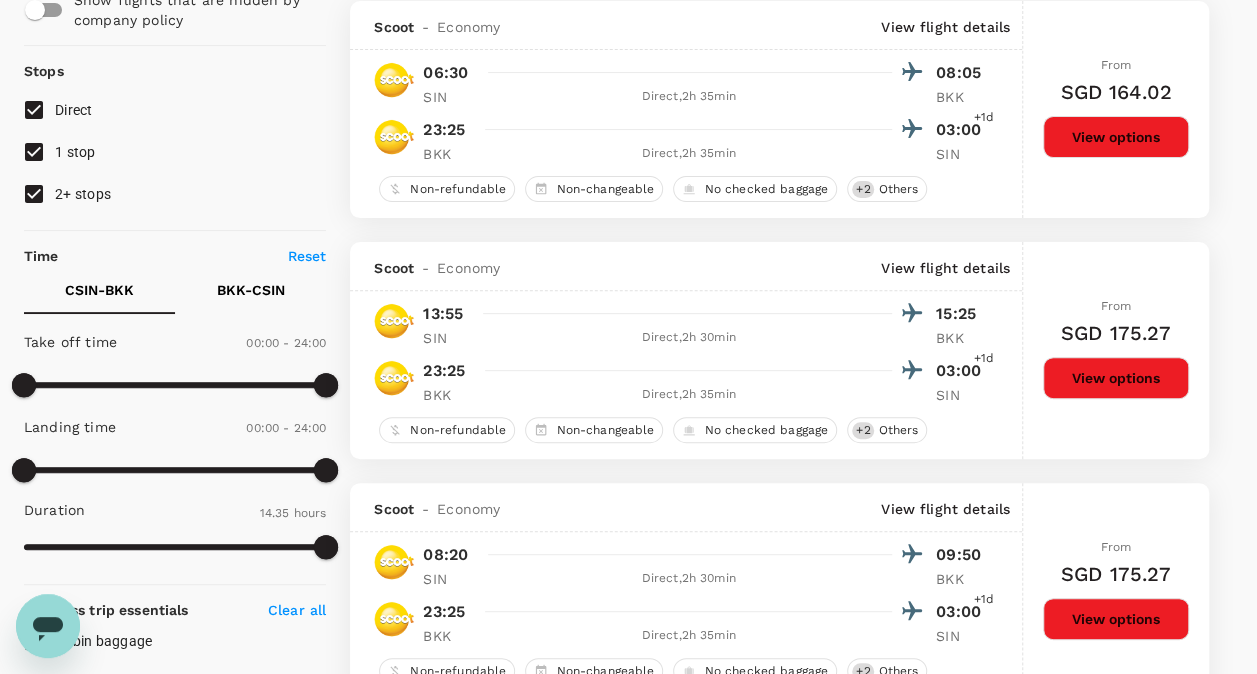 click on "2+ stops" at bounding box center (34, 194) 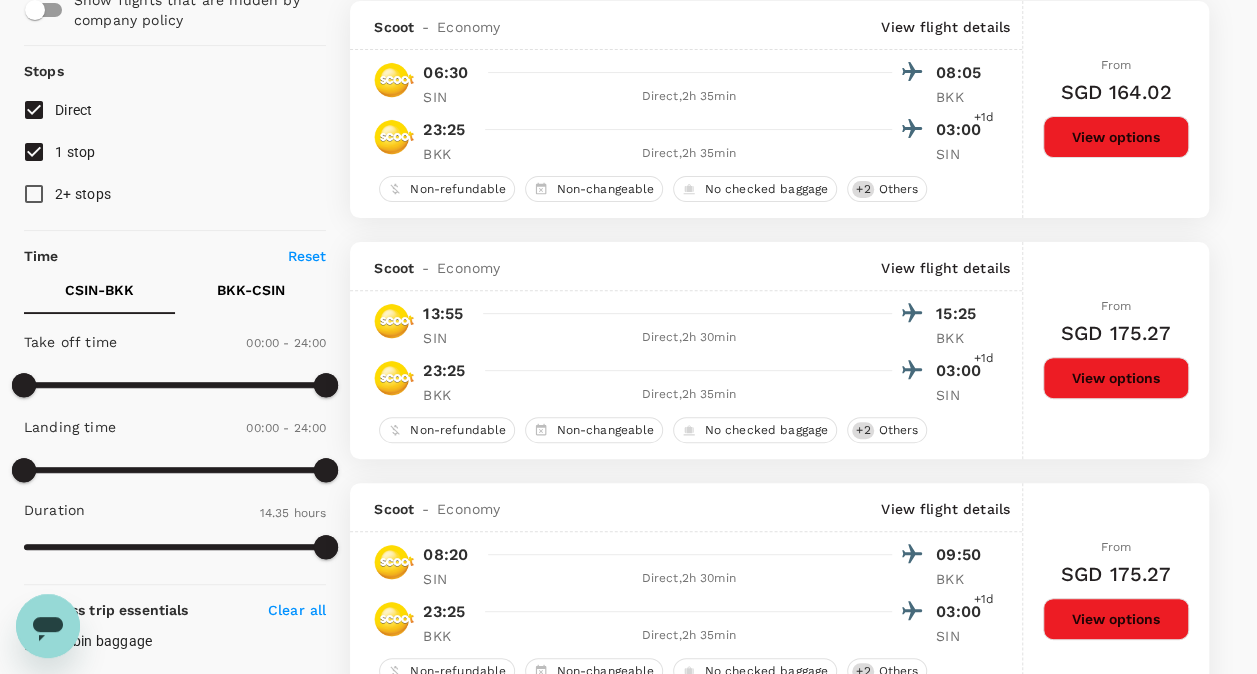 click on "1 stop" at bounding box center (34, 152) 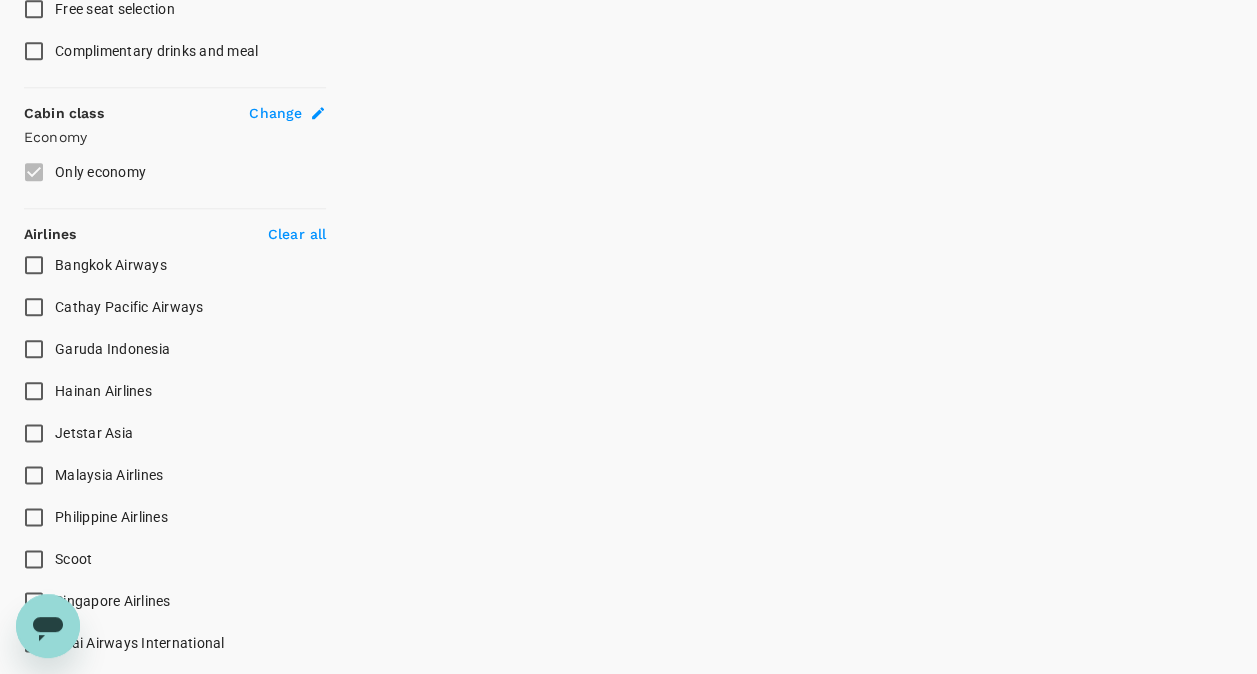 scroll, scrollTop: 1110, scrollLeft: 0, axis: vertical 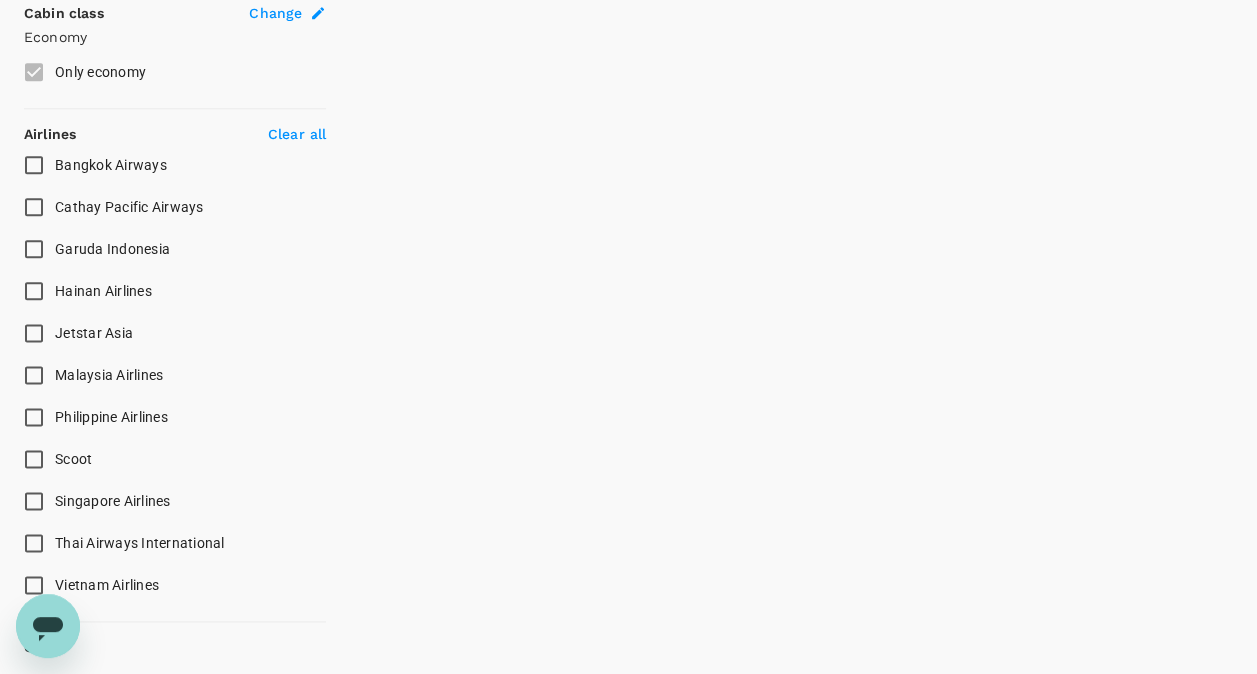 click on "Singapore Airlines" at bounding box center (34, 501) 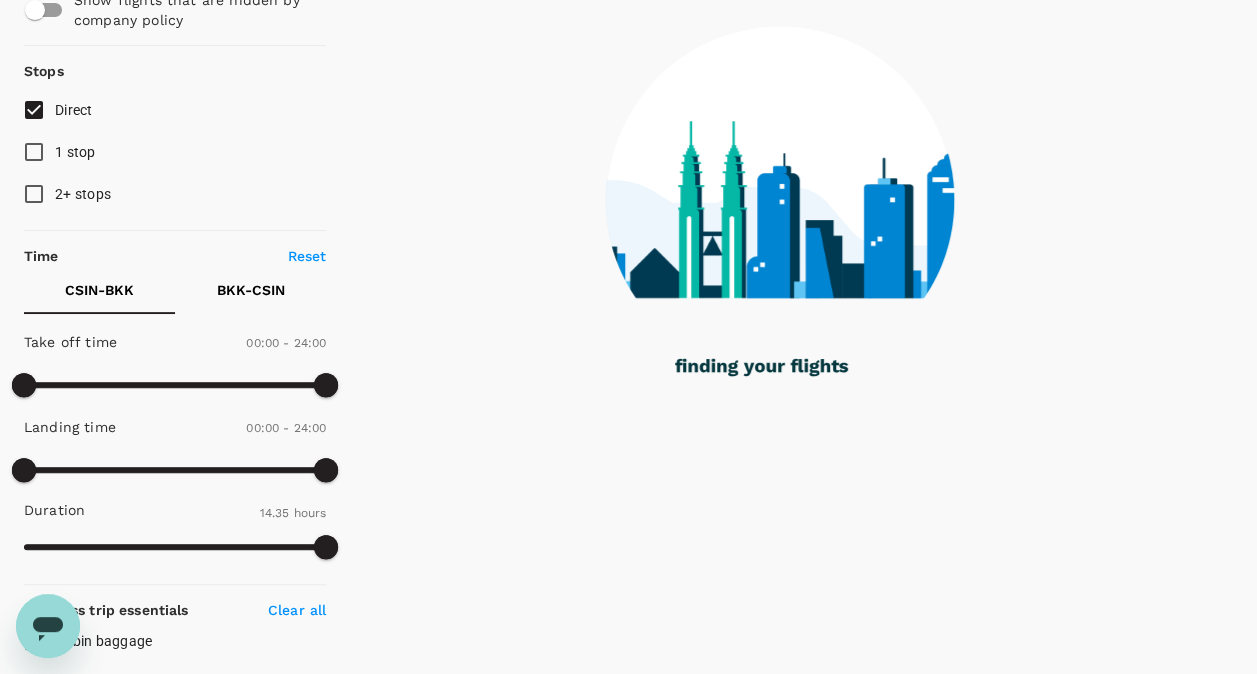 scroll, scrollTop: 0, scrollLeft: 0, axis: both 